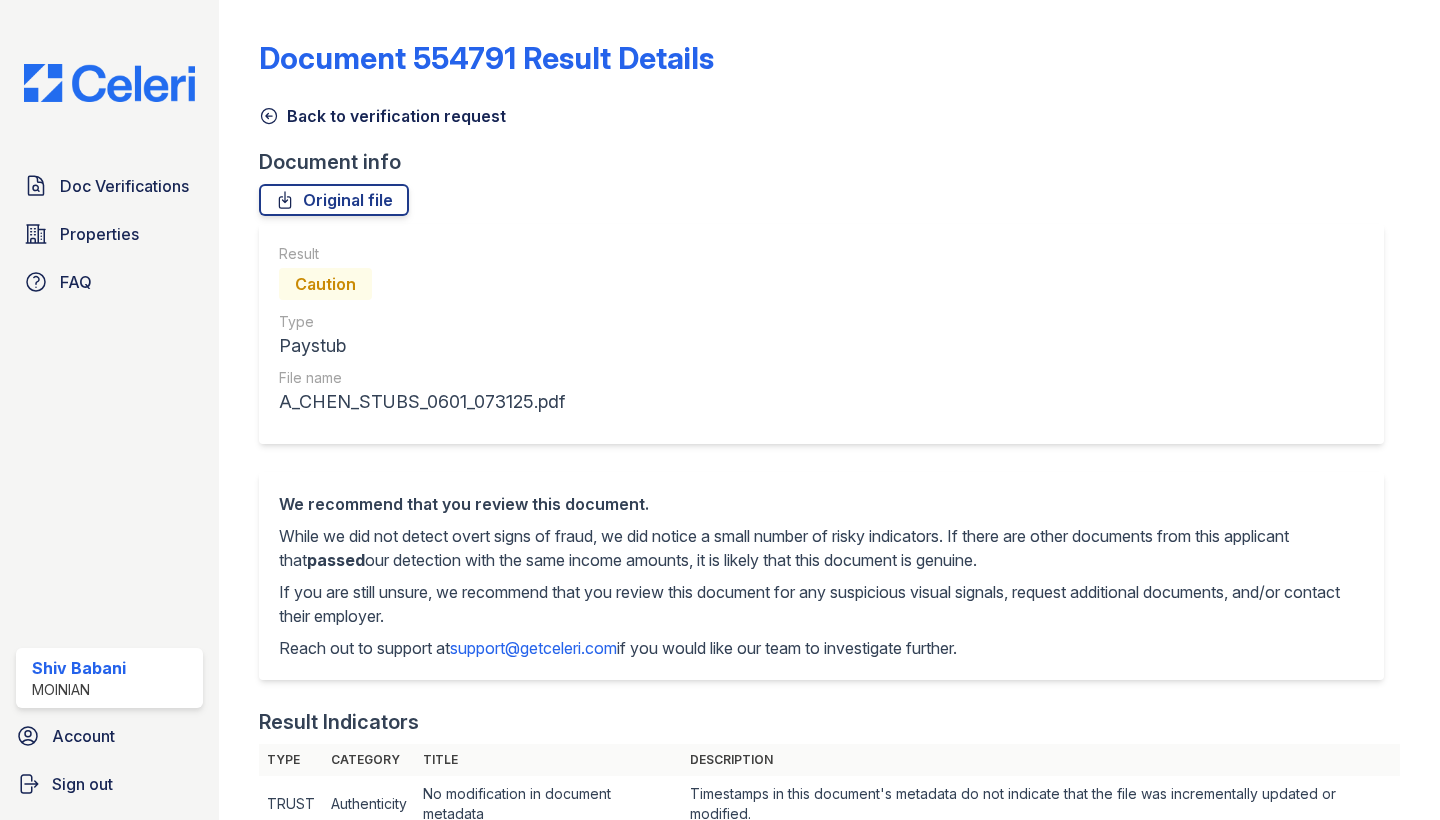 scroll, scrollTop: 0, scrollLeft: 0, axis: both 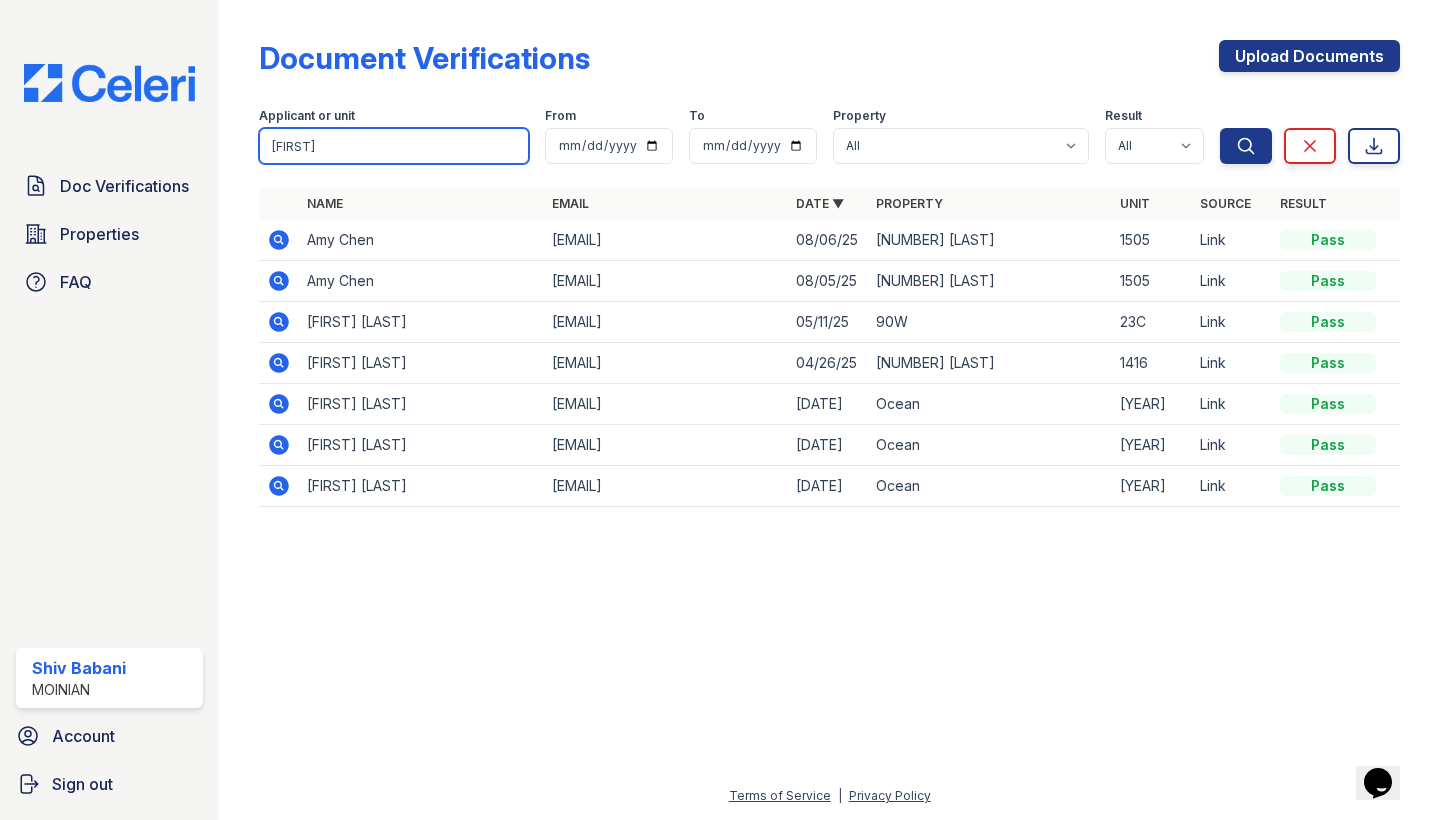 click on "amy" at bounding box center [394, 146] 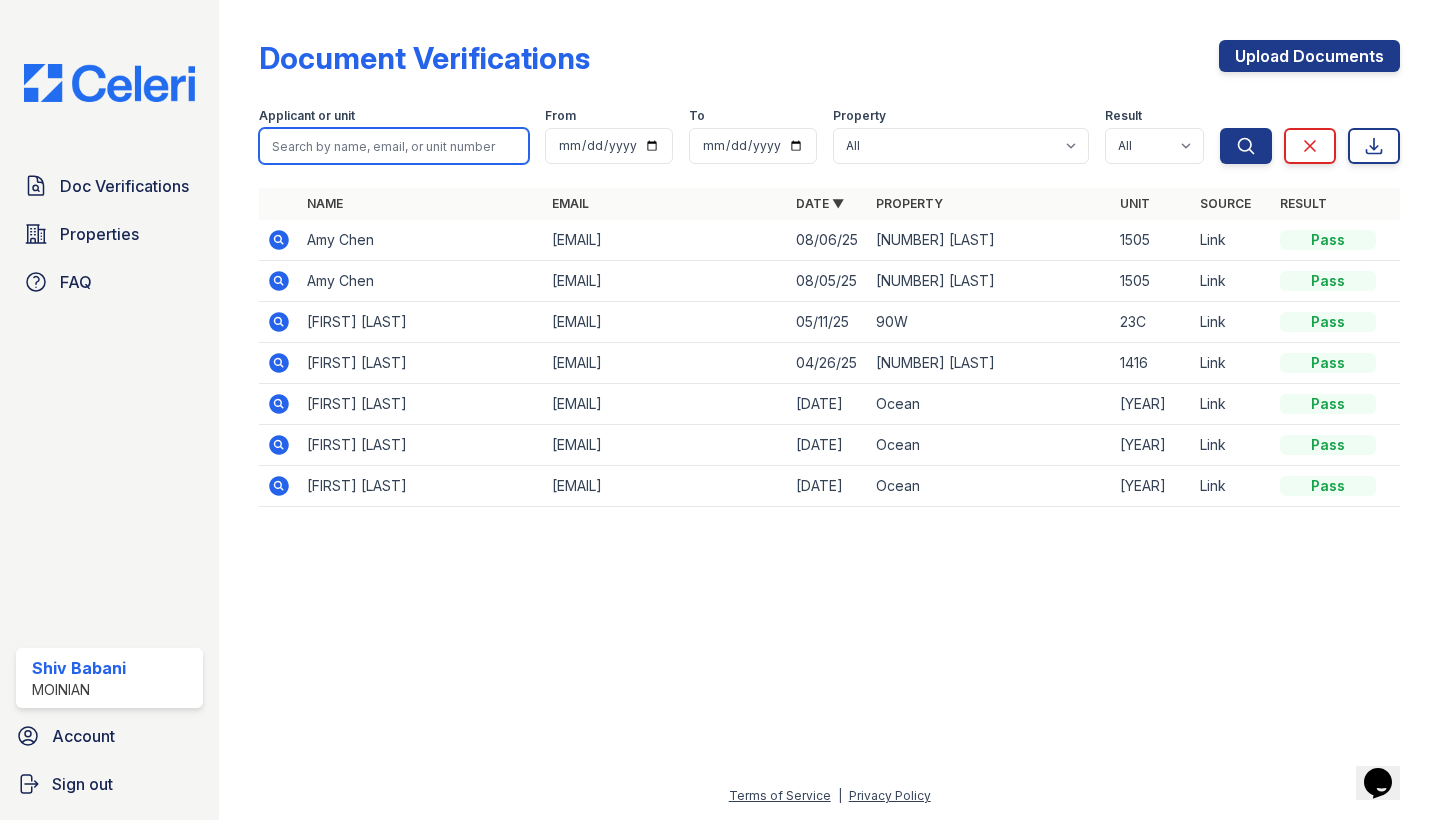 paste on "Maeghan L. Radice" 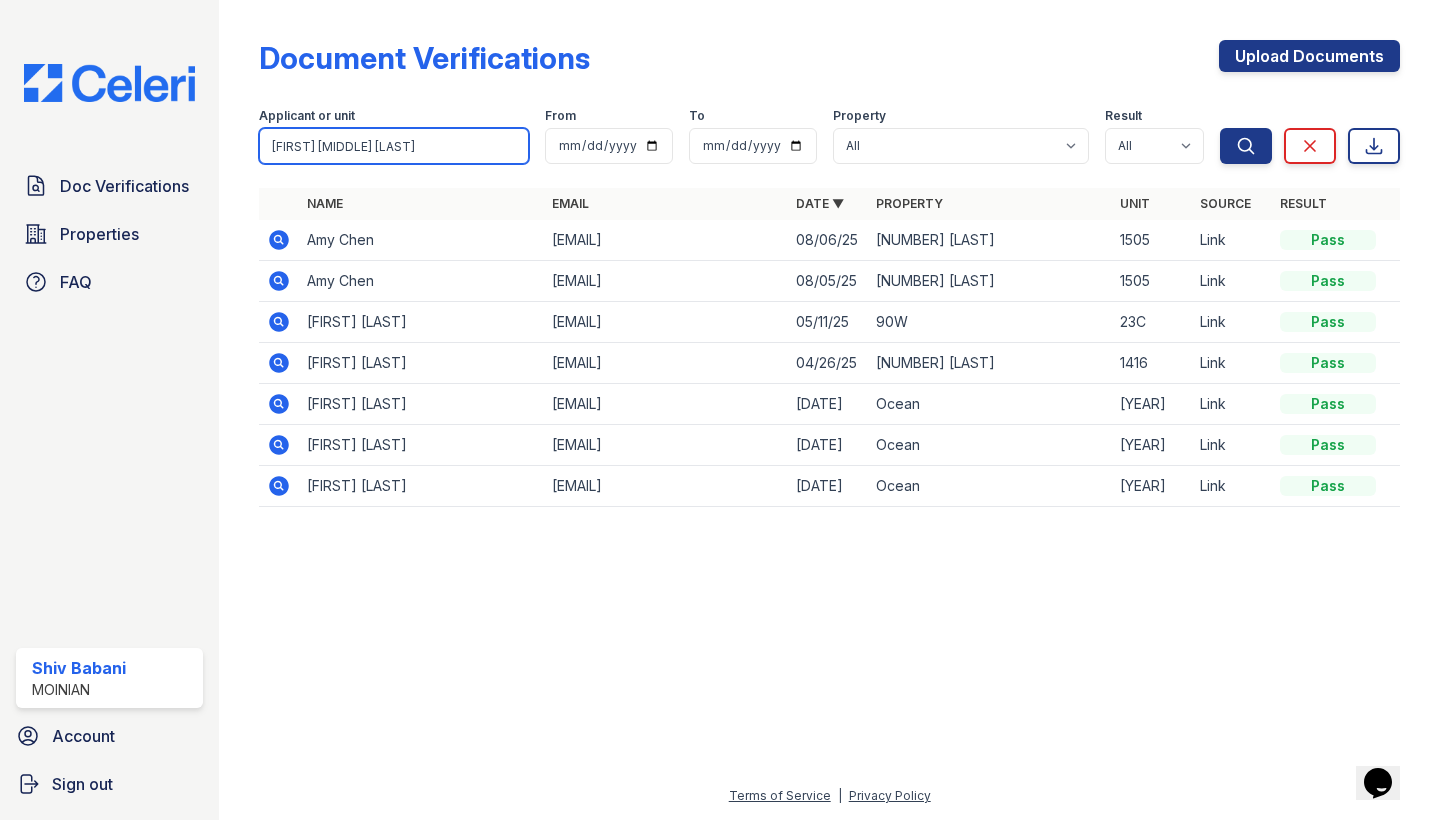 type on "Maeghan L. Radice" 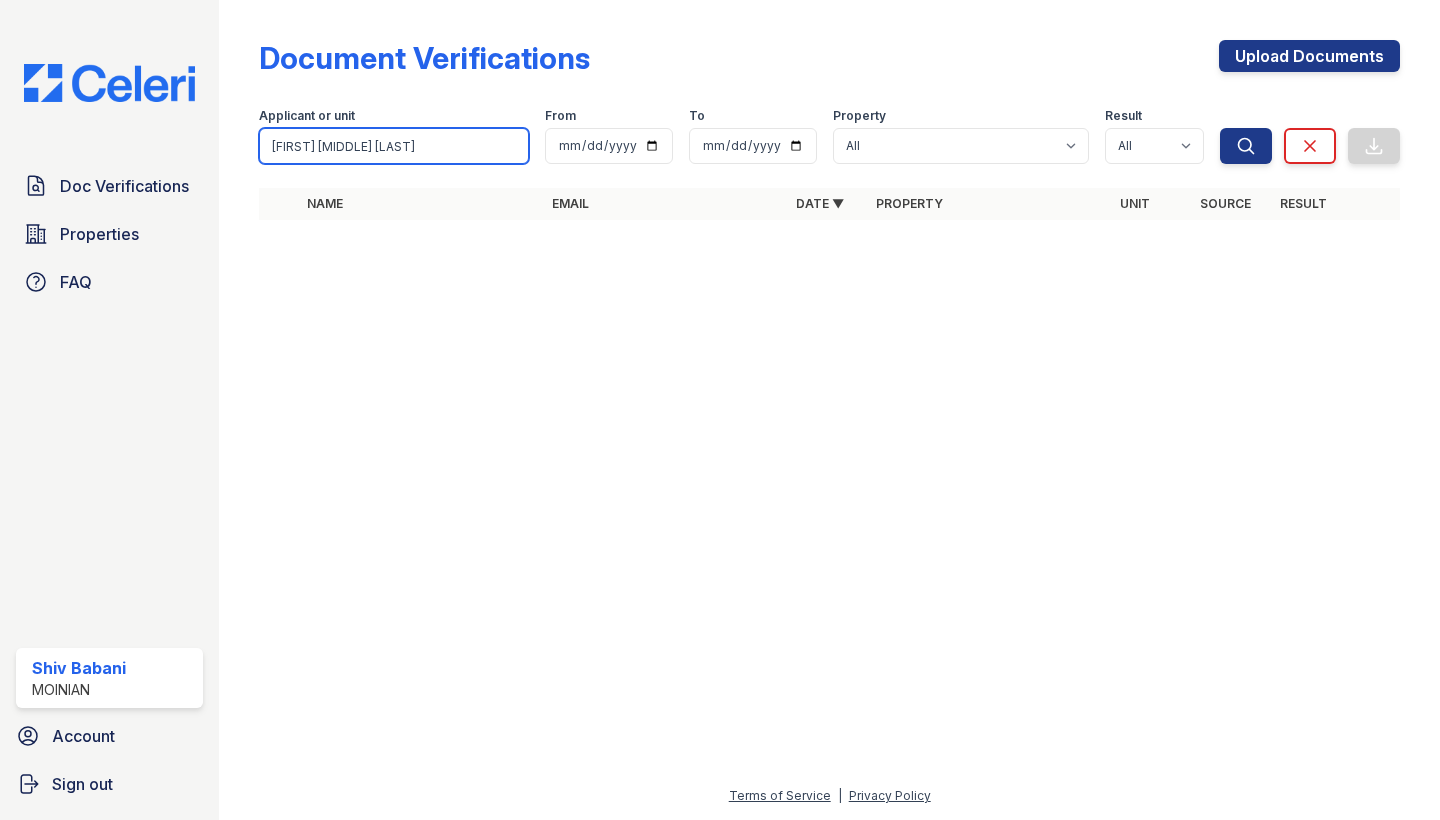 click on "Maeghan L. Radice" at bounding box center (394, 146) 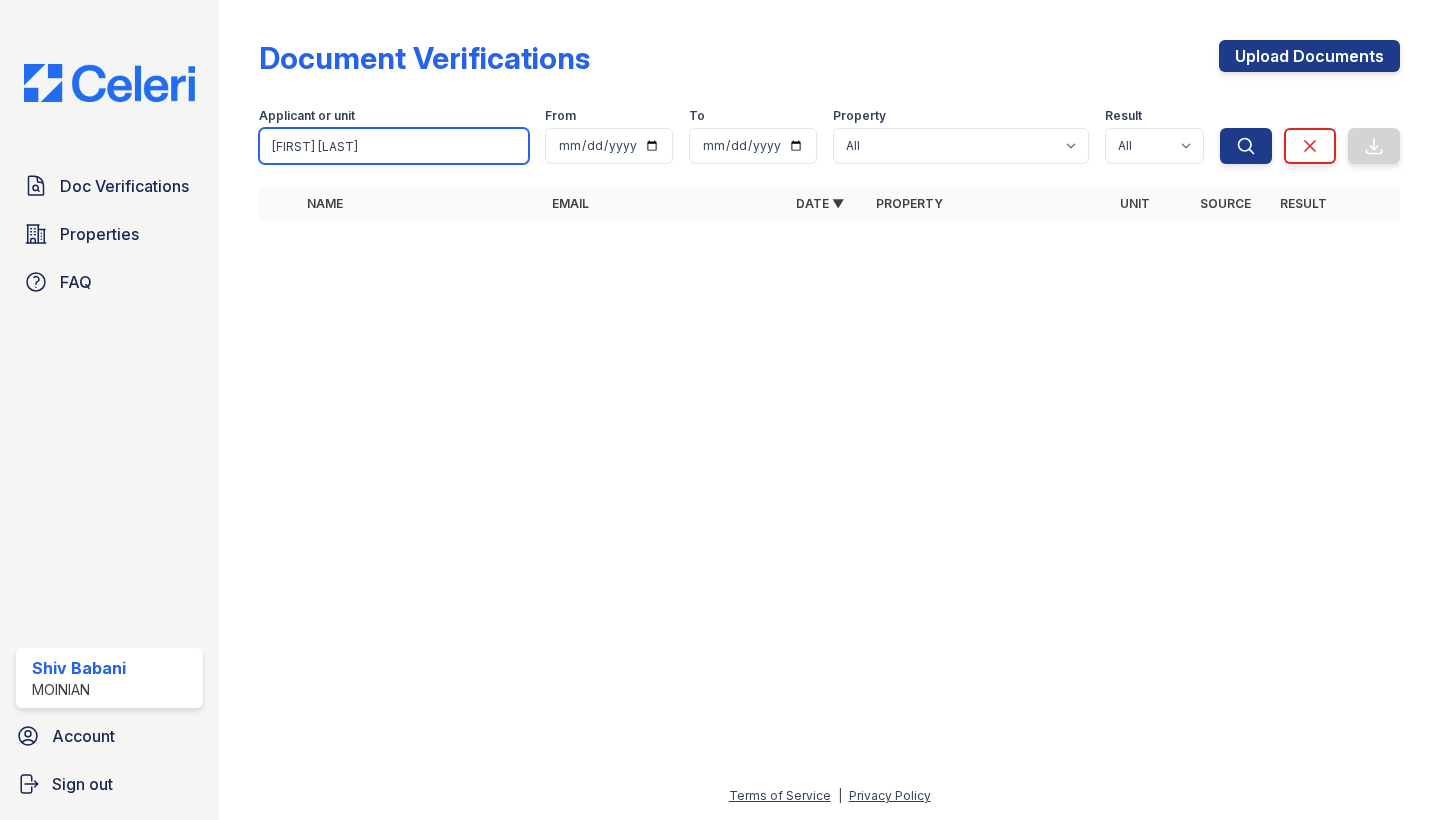 type on "Maeghan Radice" 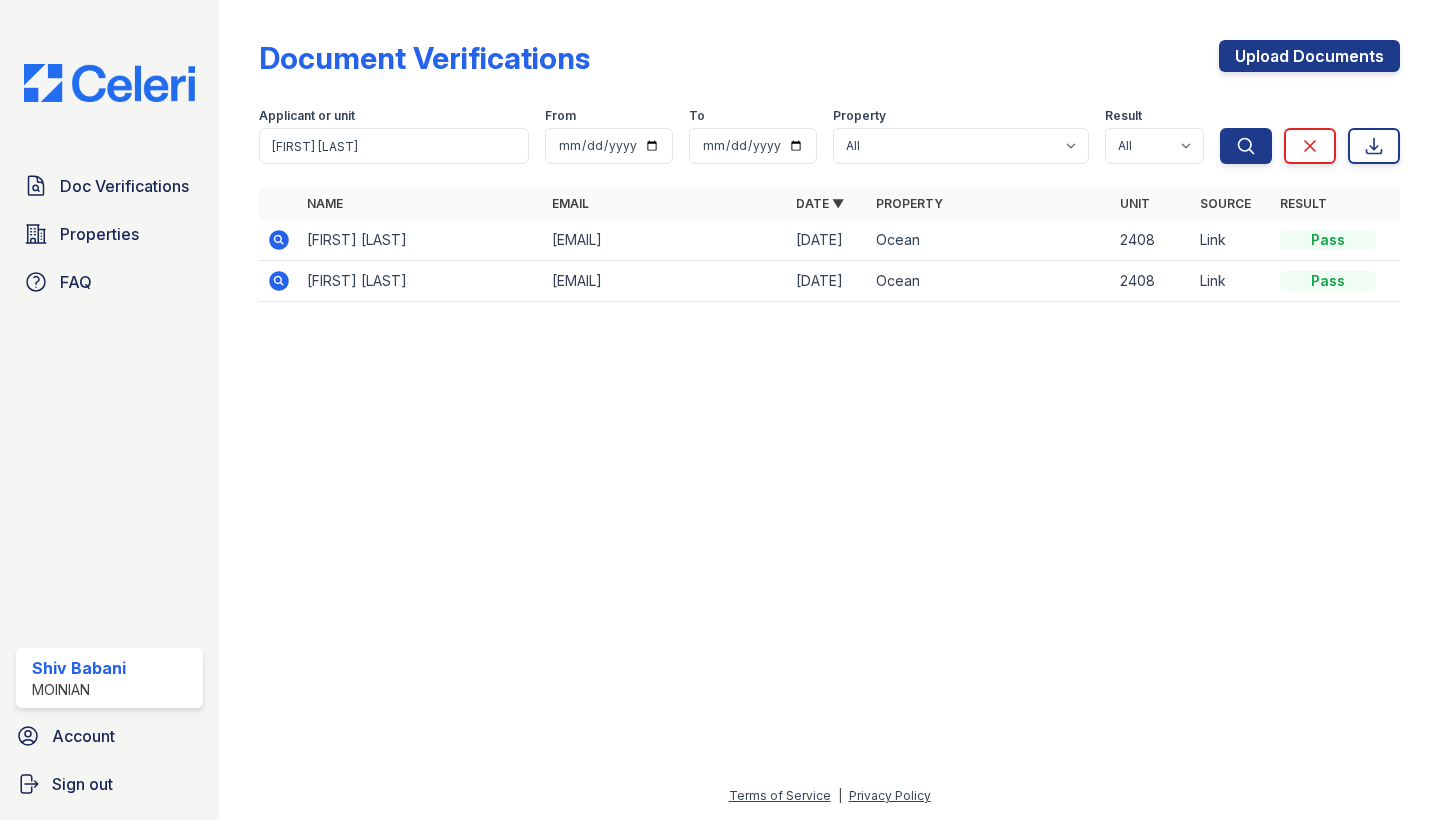 click 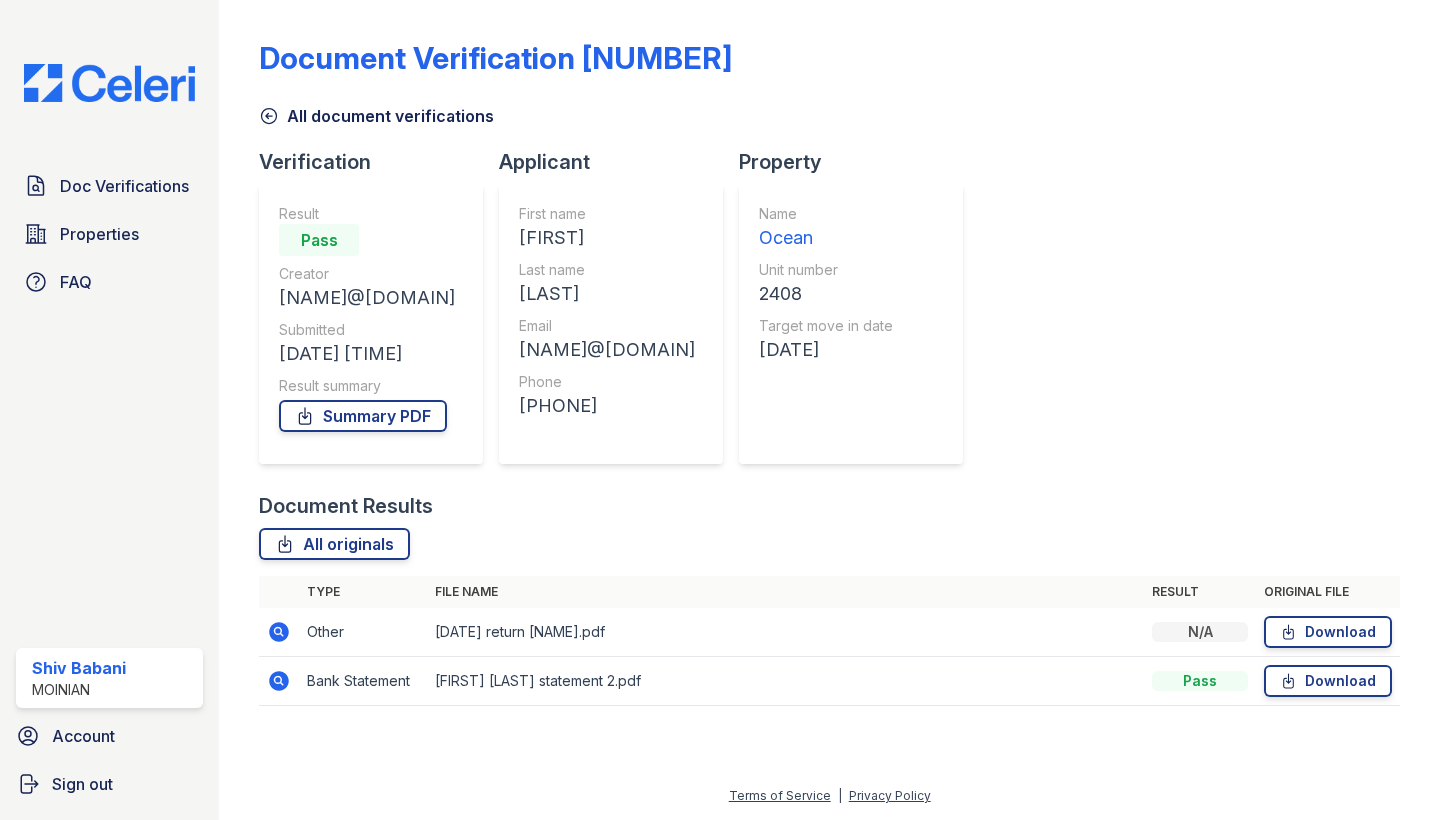 scroll, scrollTop: 3, scrollLeft: 0, axis: vertical 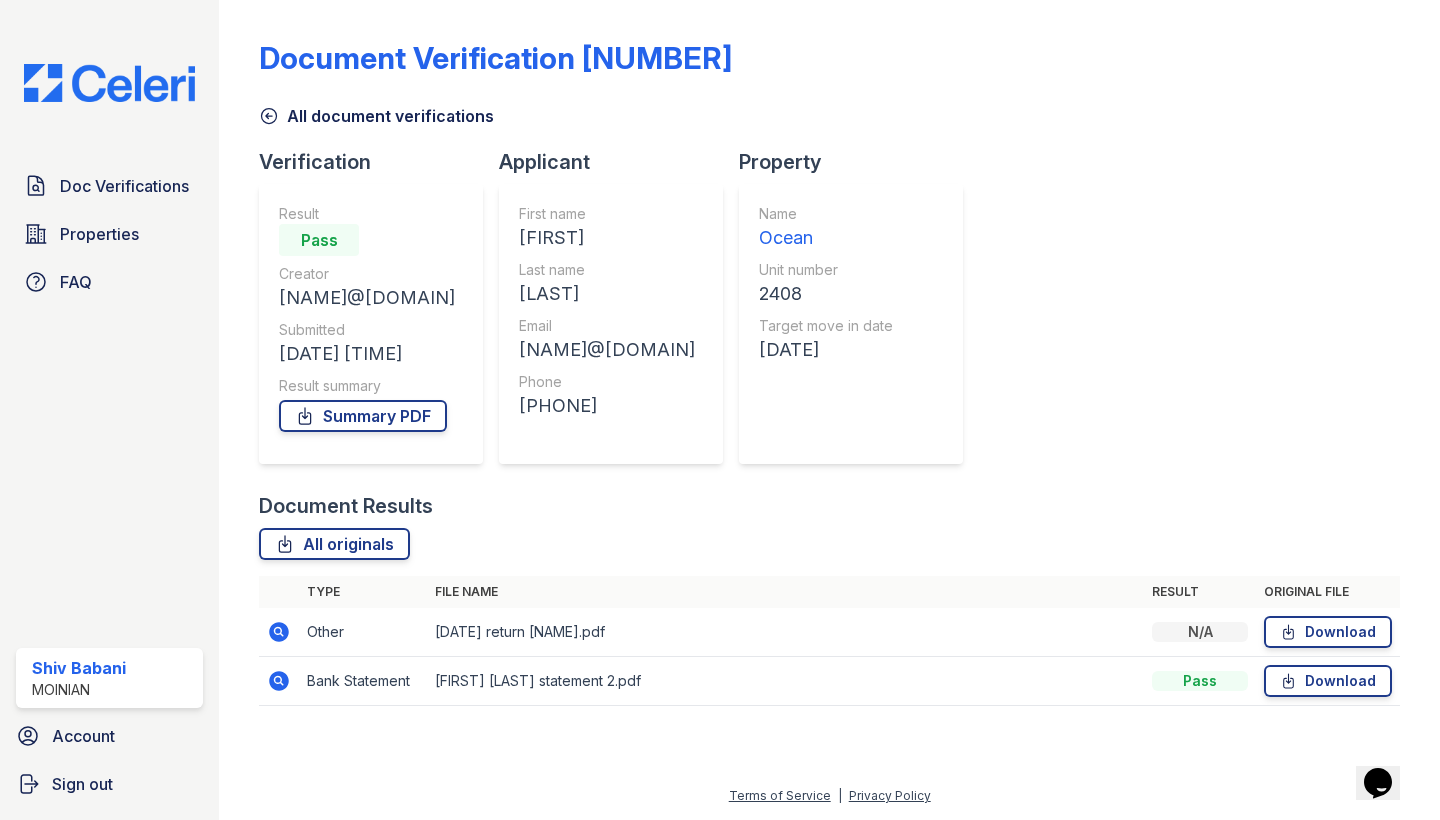 click 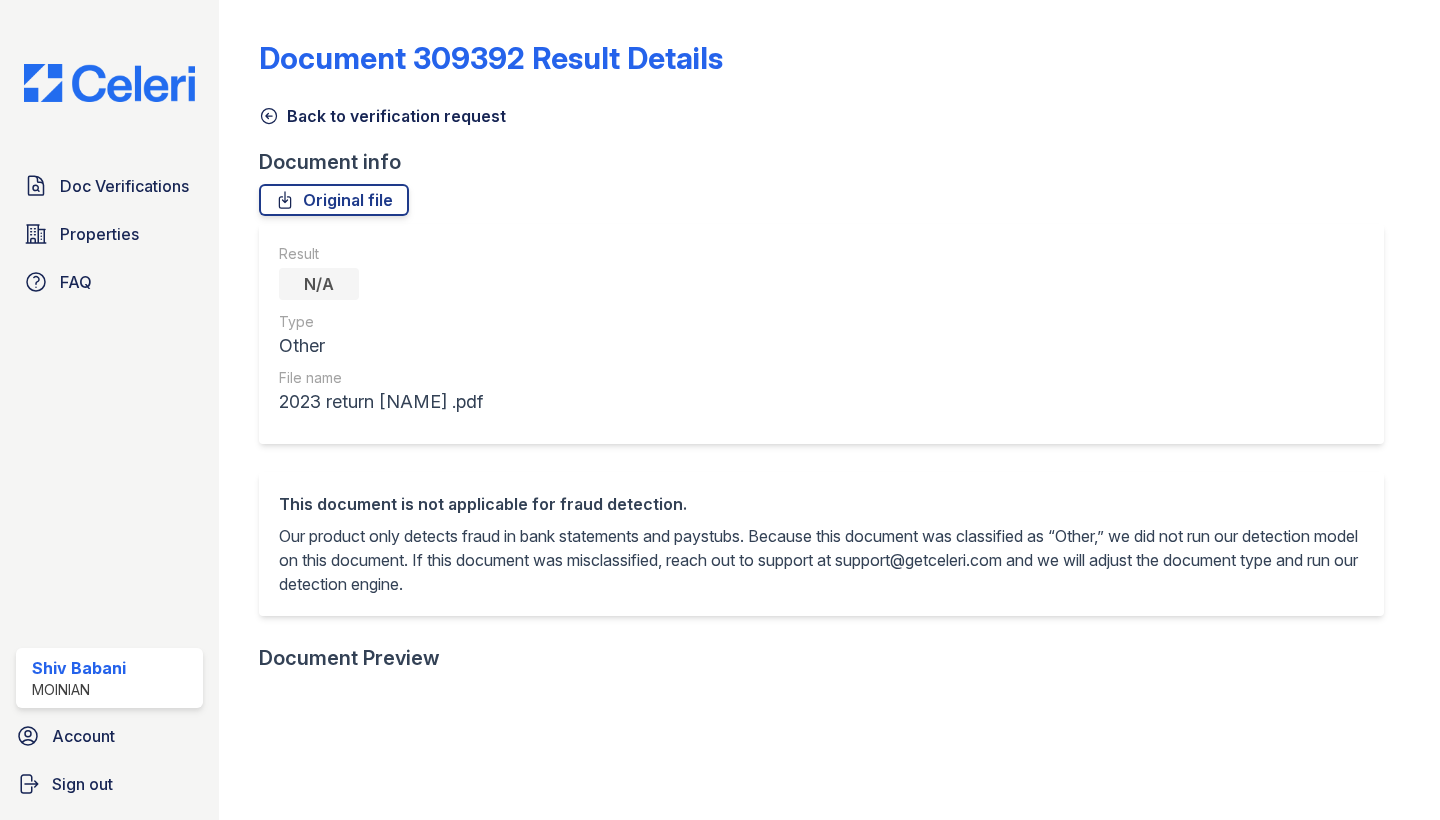 scroll, scrollTop: 0, scrollLeft: 0, axis: both 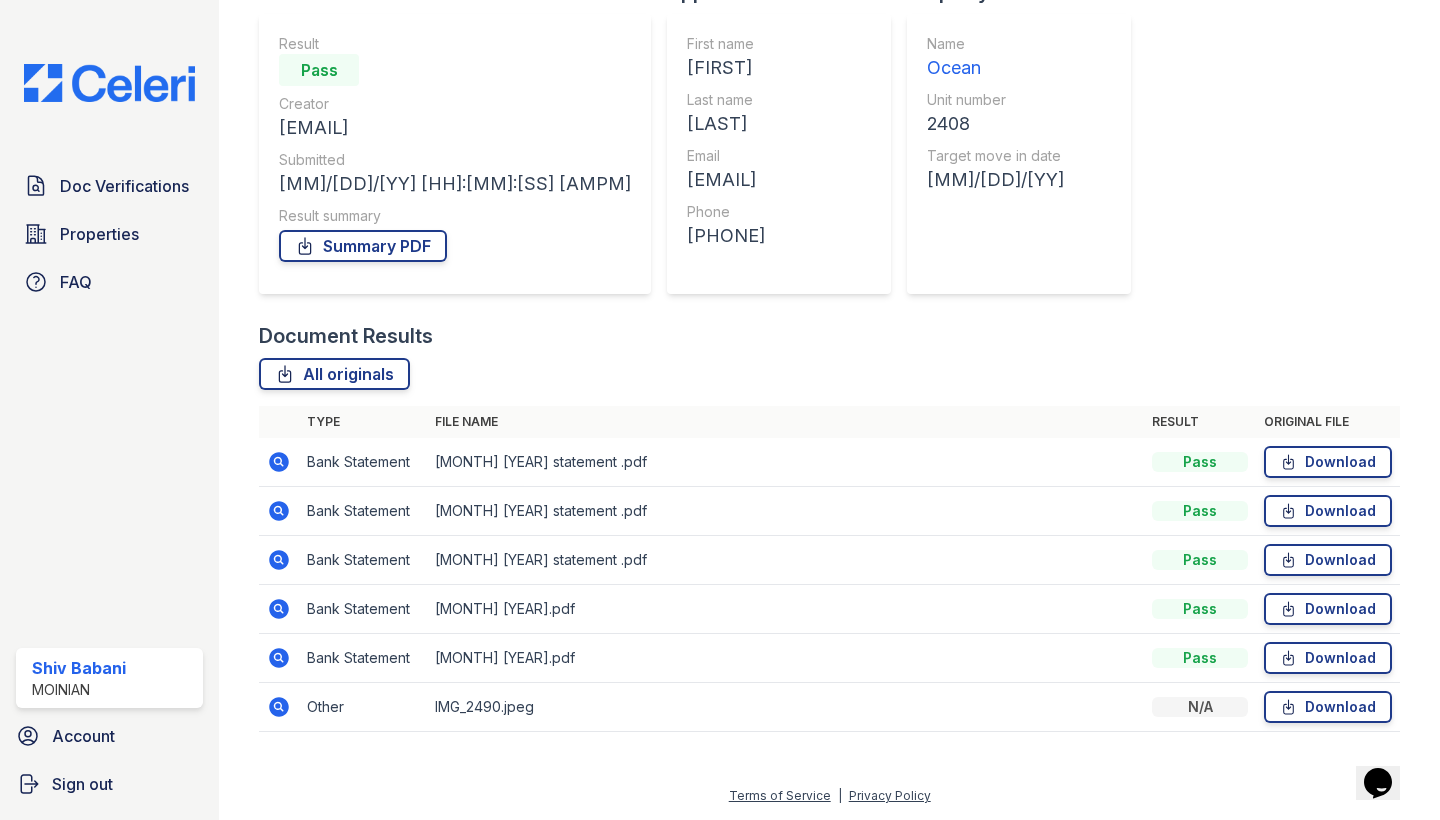 click 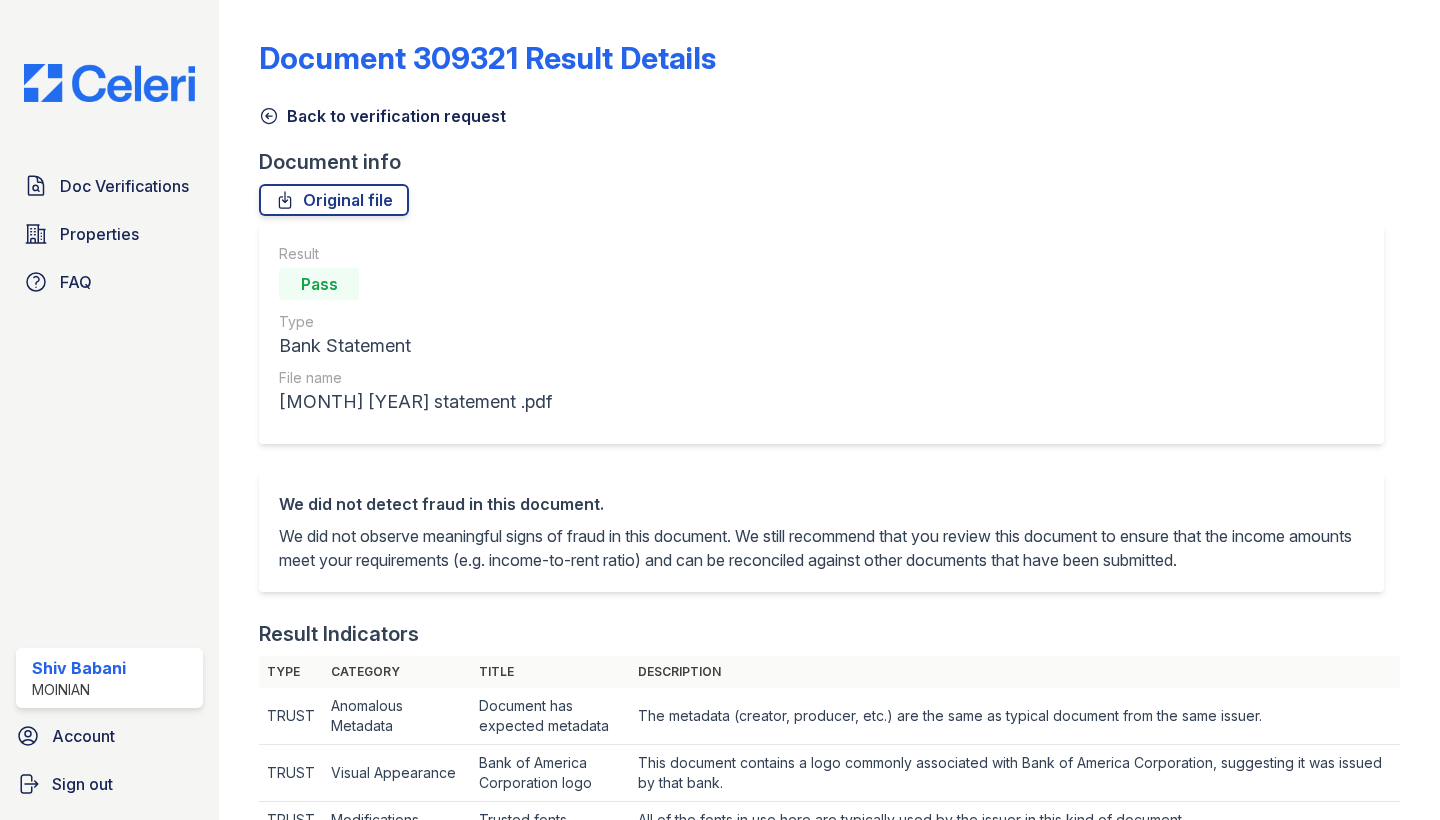 scroll, scrollTop: 0, scrollLeft: 0, axis: both 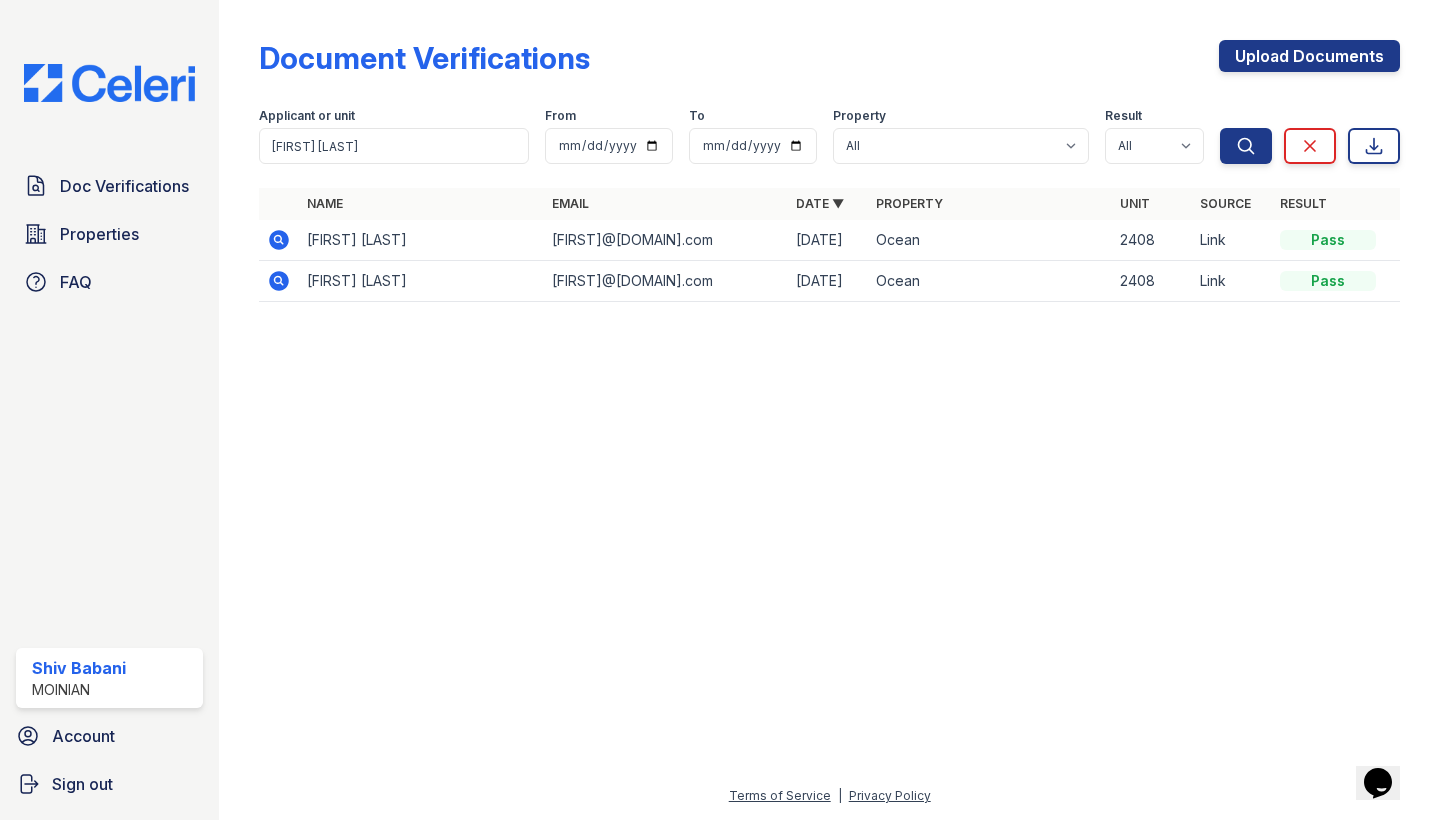 click 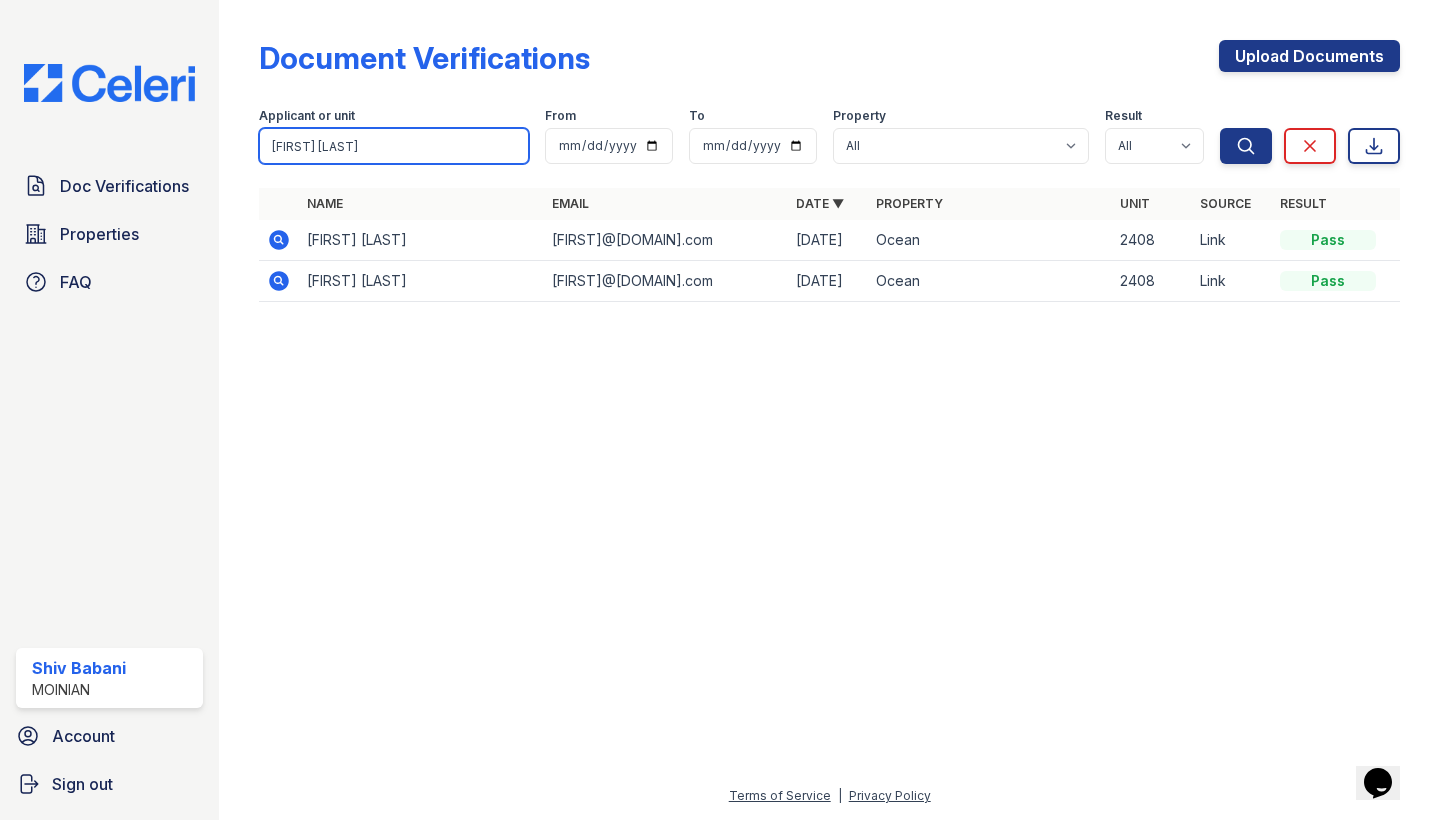 click on "[FIRST] [LAST]" at bounding box center [394, 146] 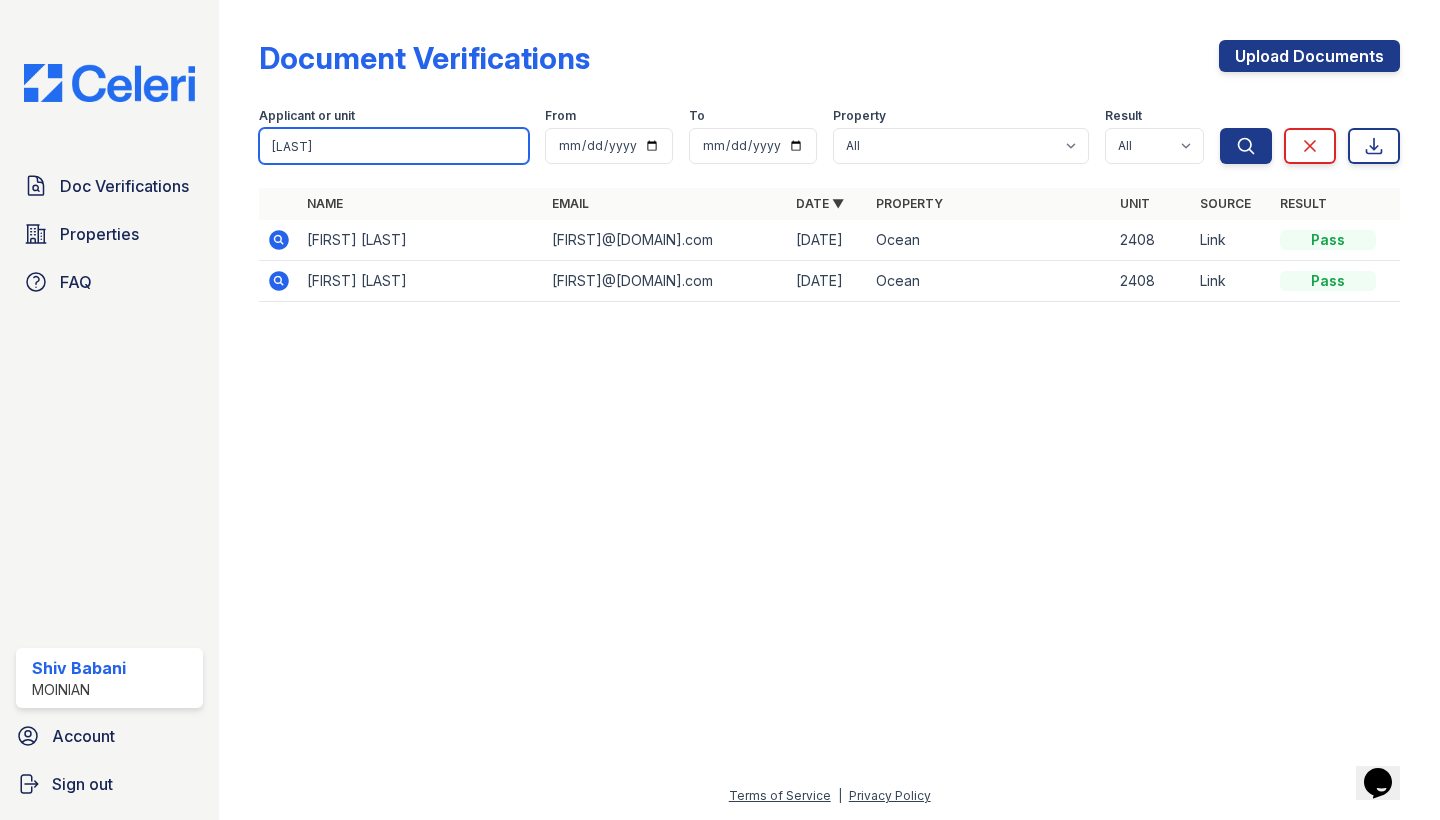 type on "[LAST]" 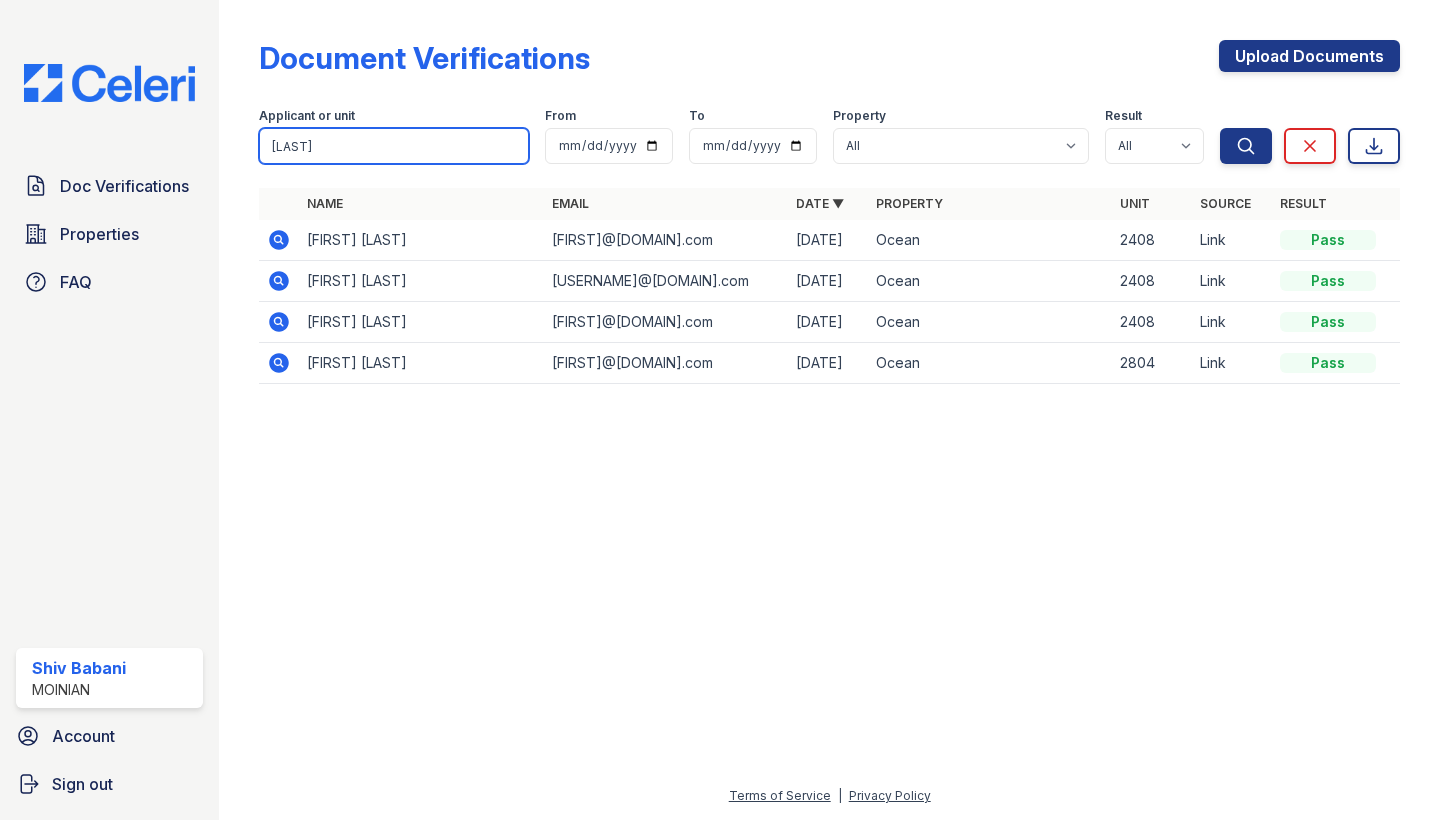 click on "[LAST]" at bounding box center (394, 146) 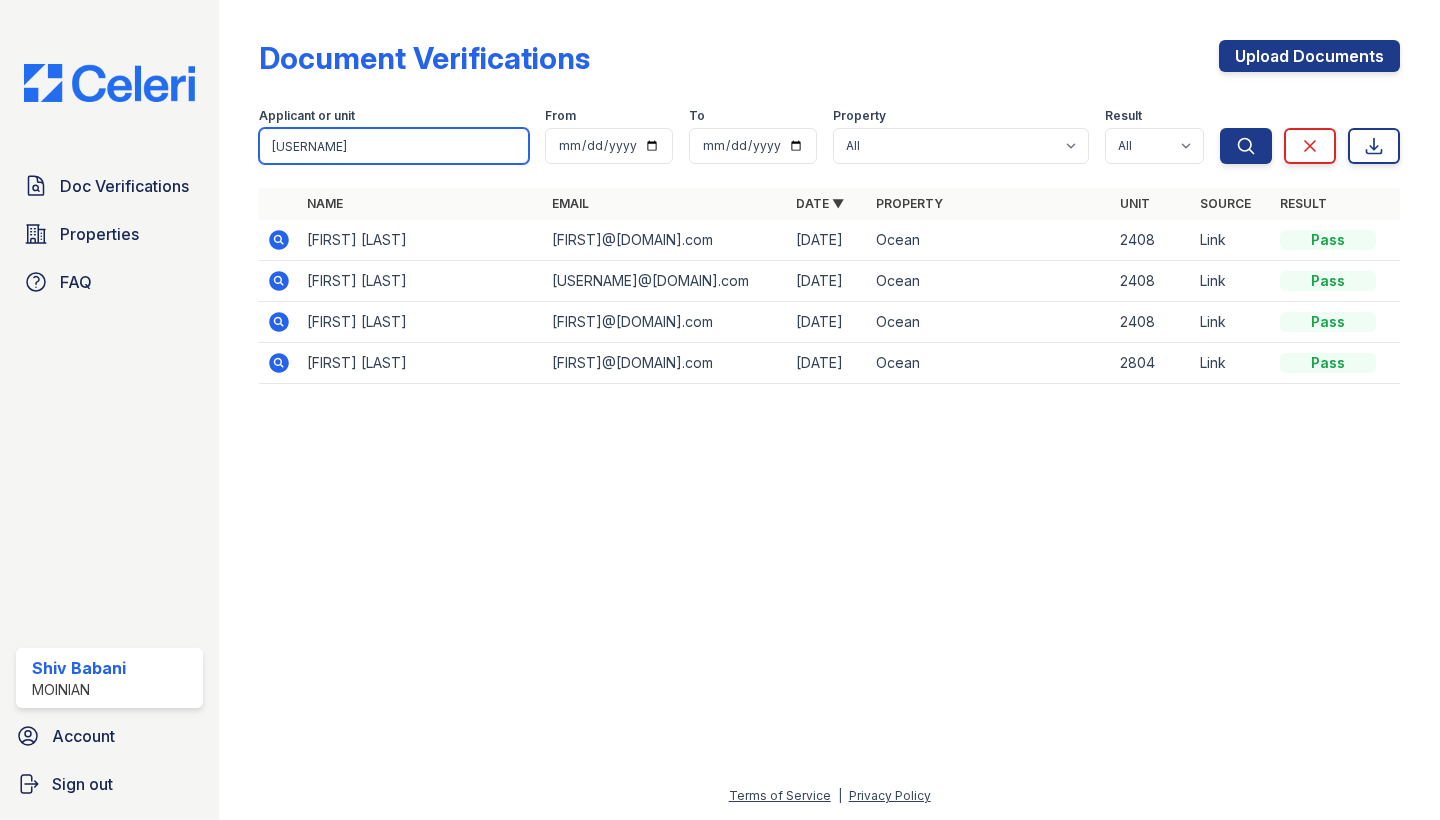 type on "xander" 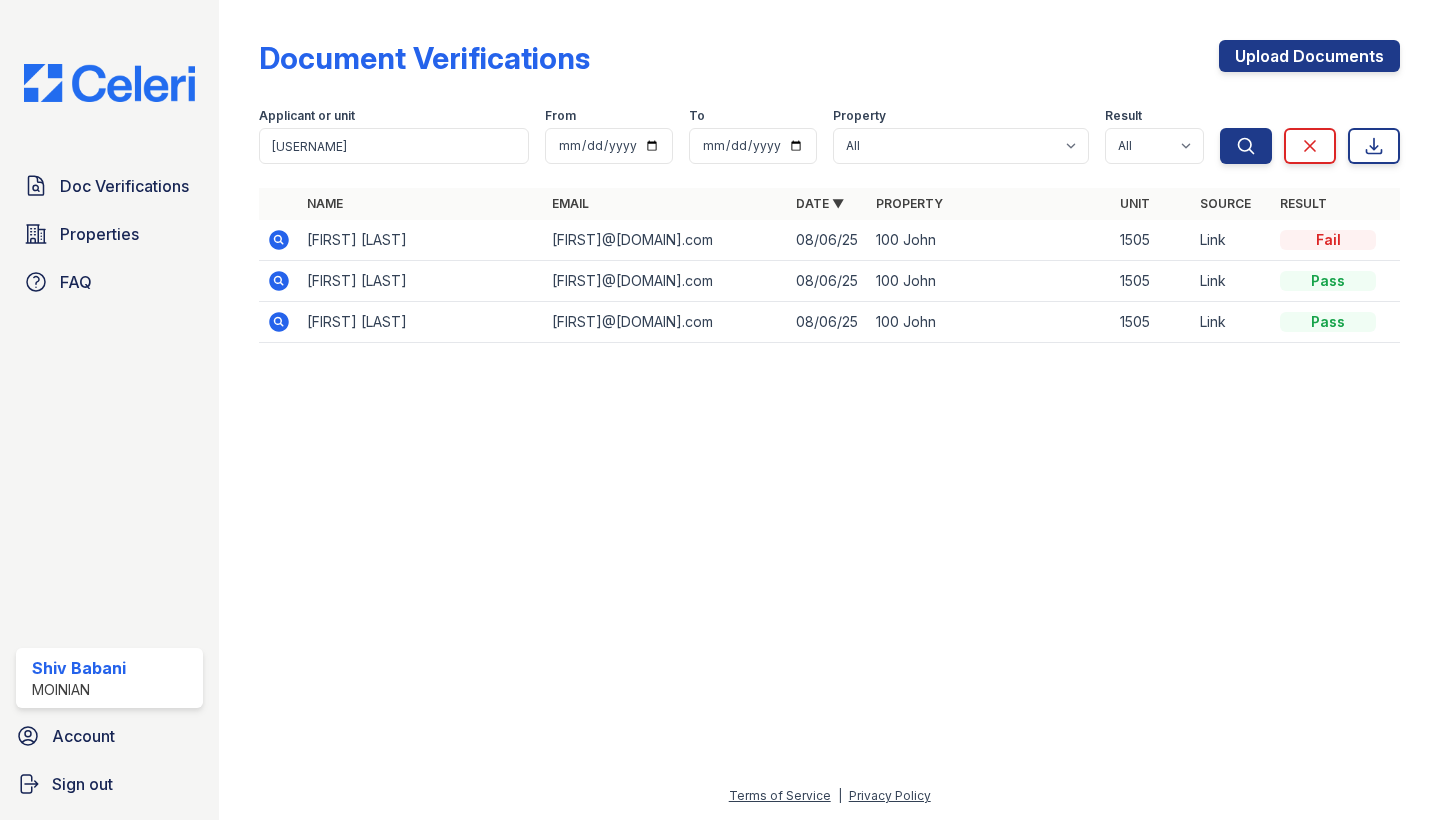 click 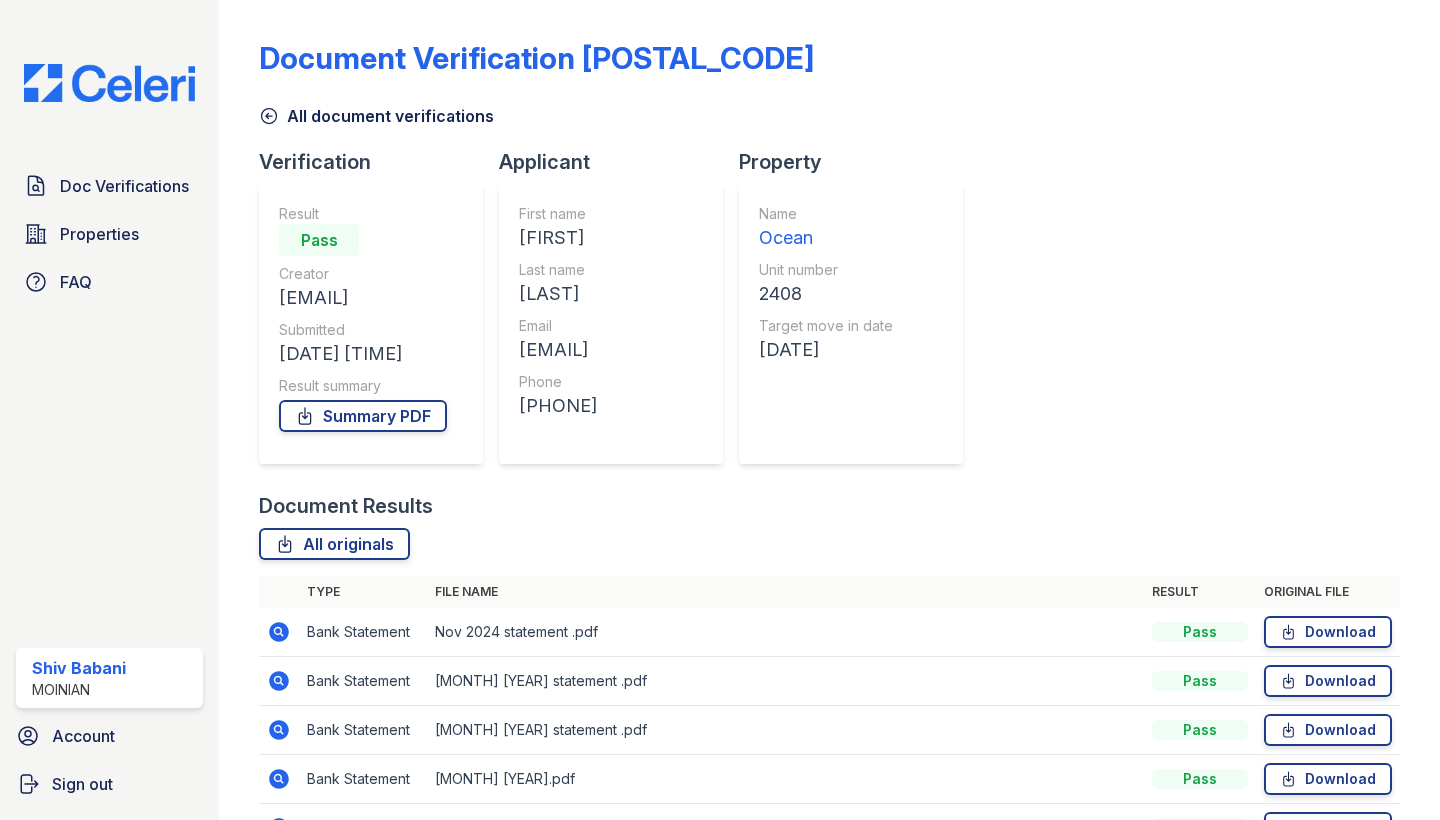 scroll, scrollTop: 0, scrollLeft: 0, axis: both 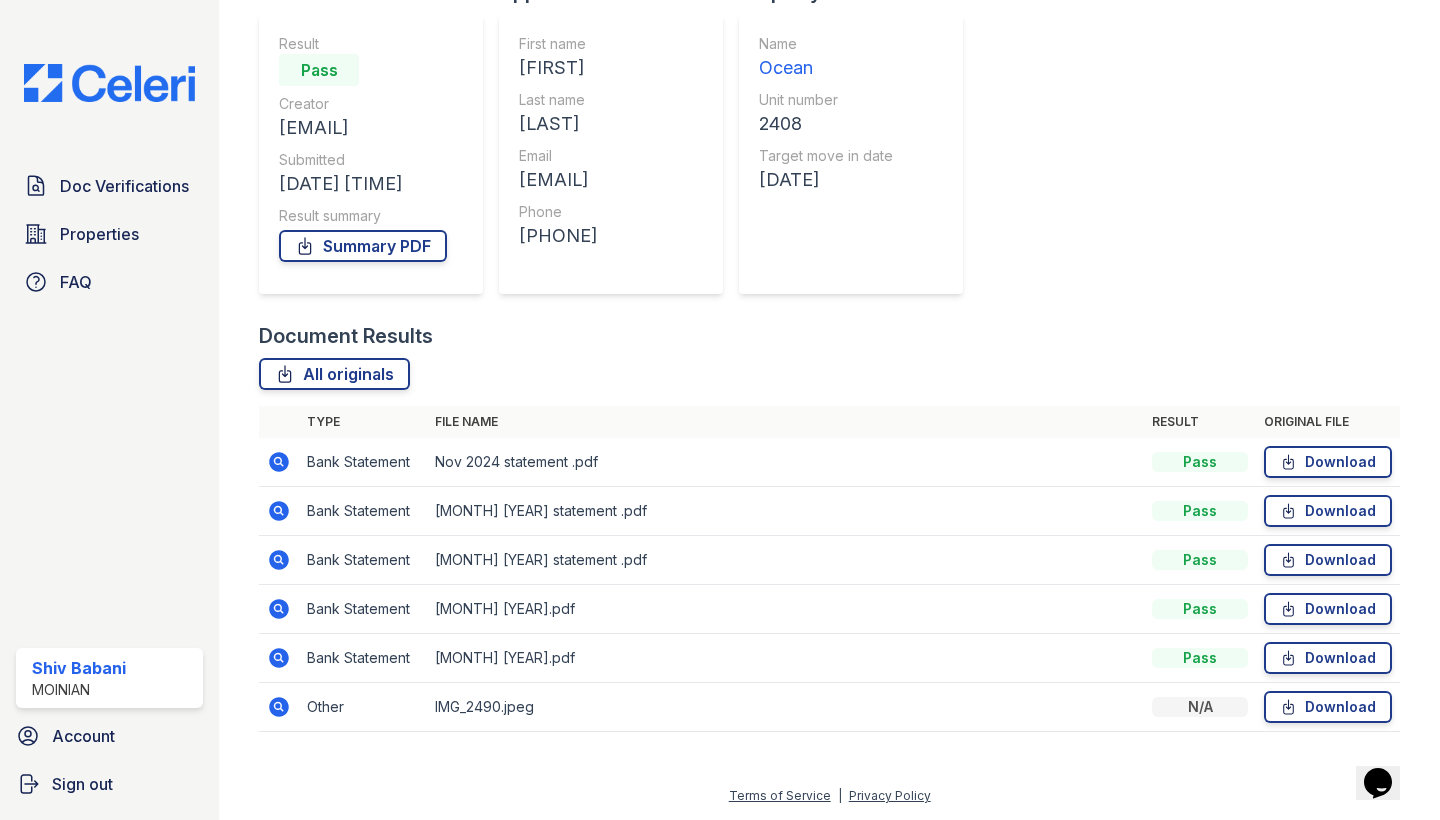 click 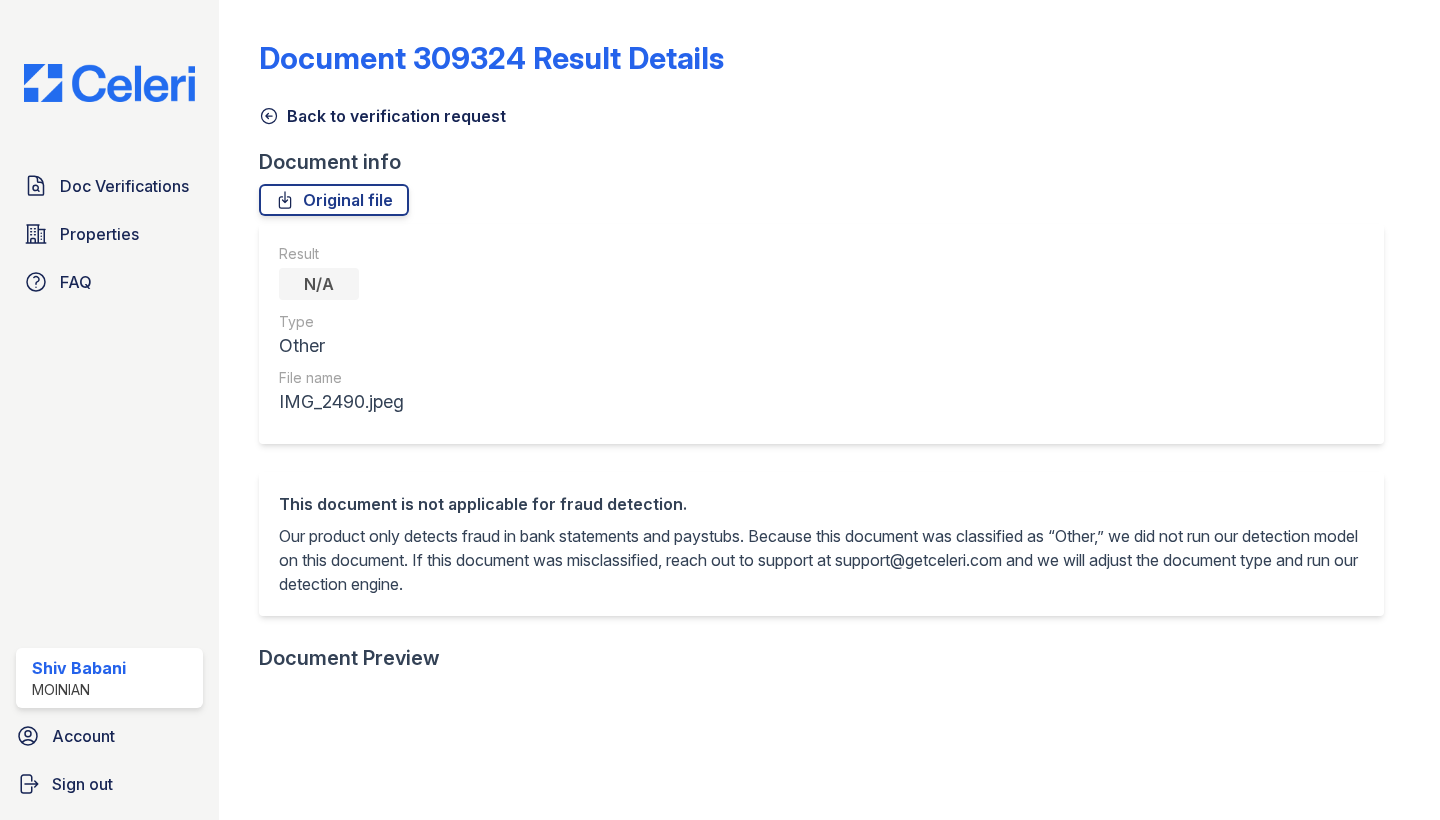 scroll, scrollTop: 0, scrollLeft: 0, axis: both 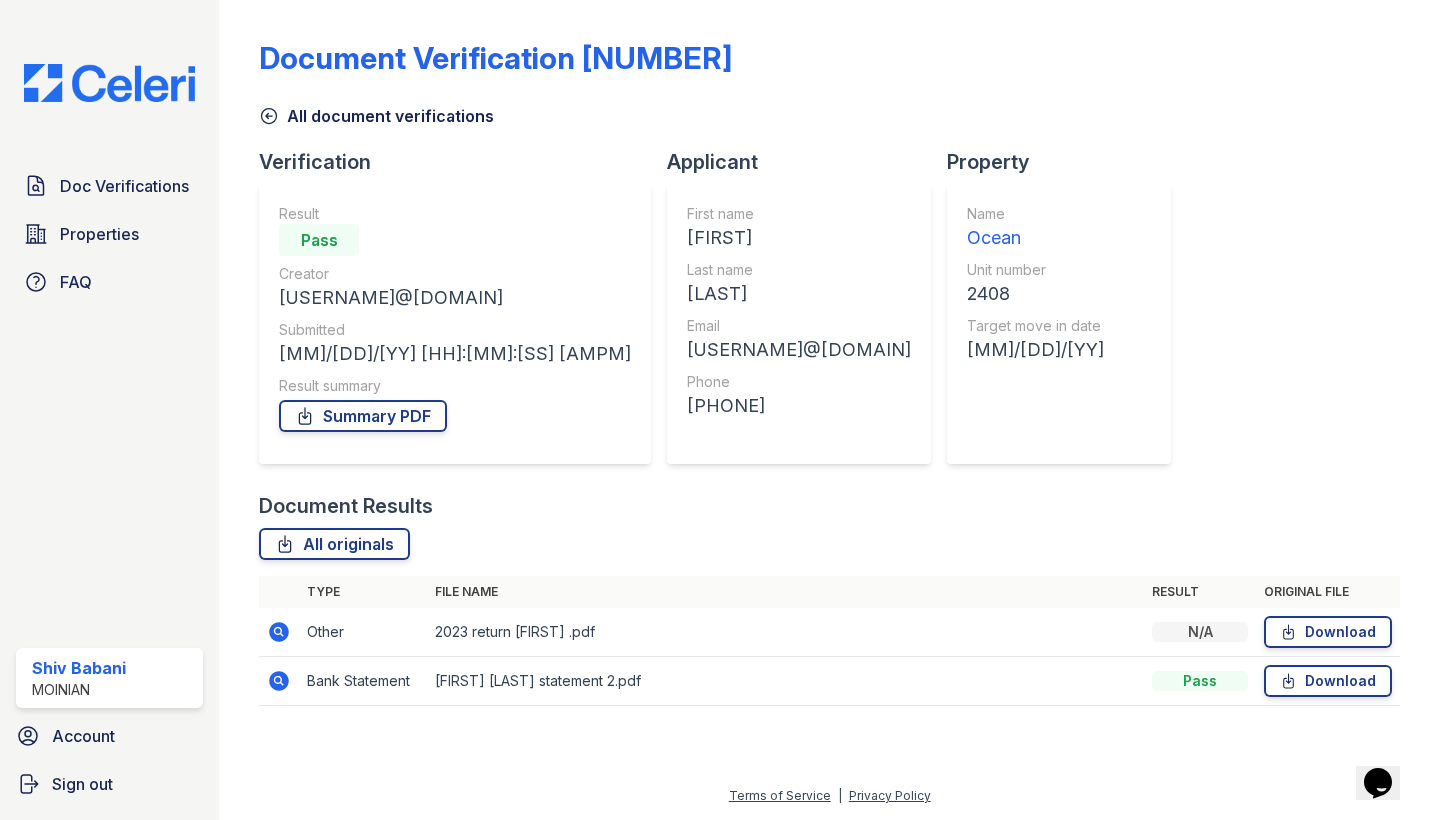 click 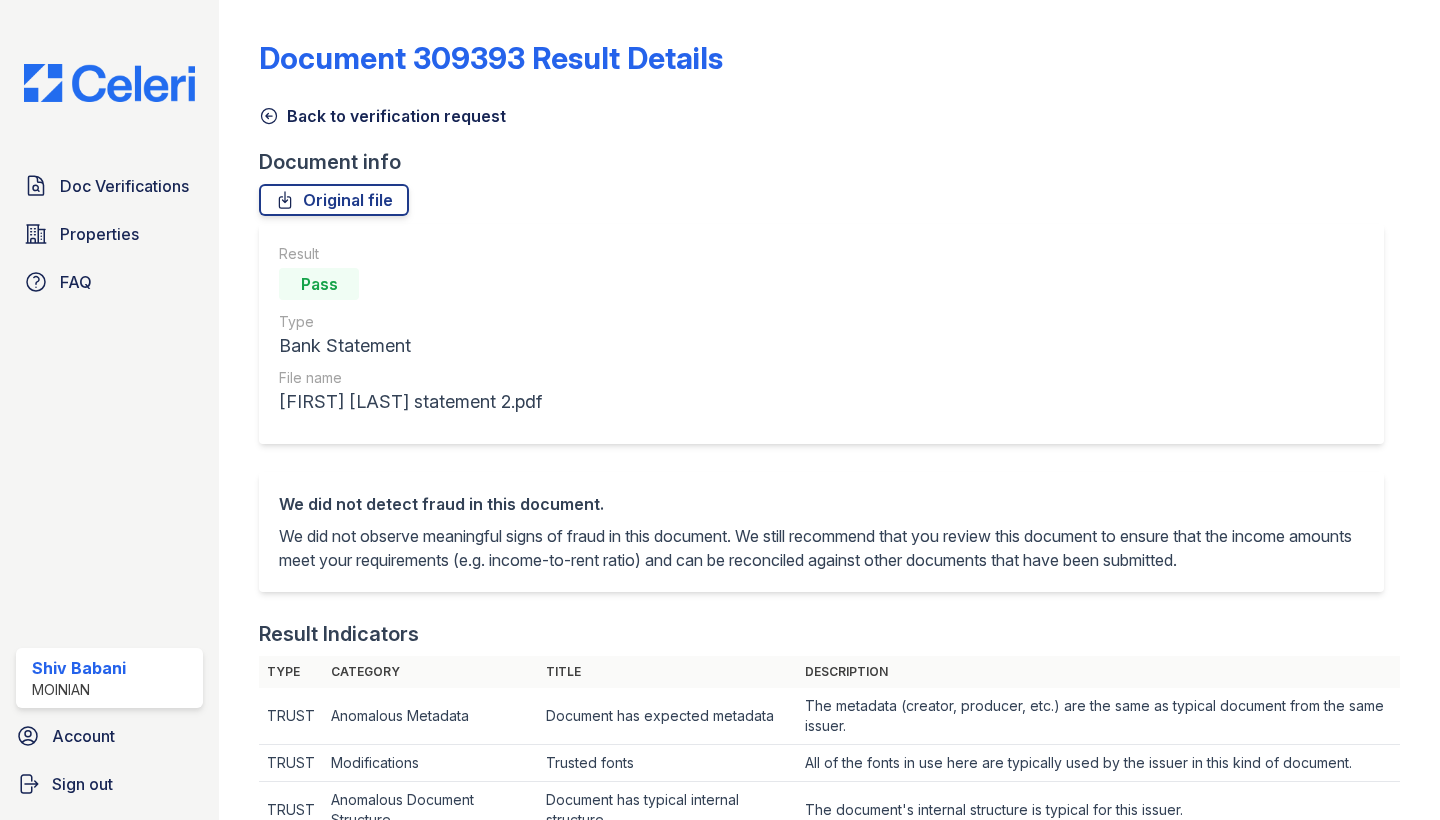 scroll, scrollTop: 0, scrollLeft: 0, axis: both 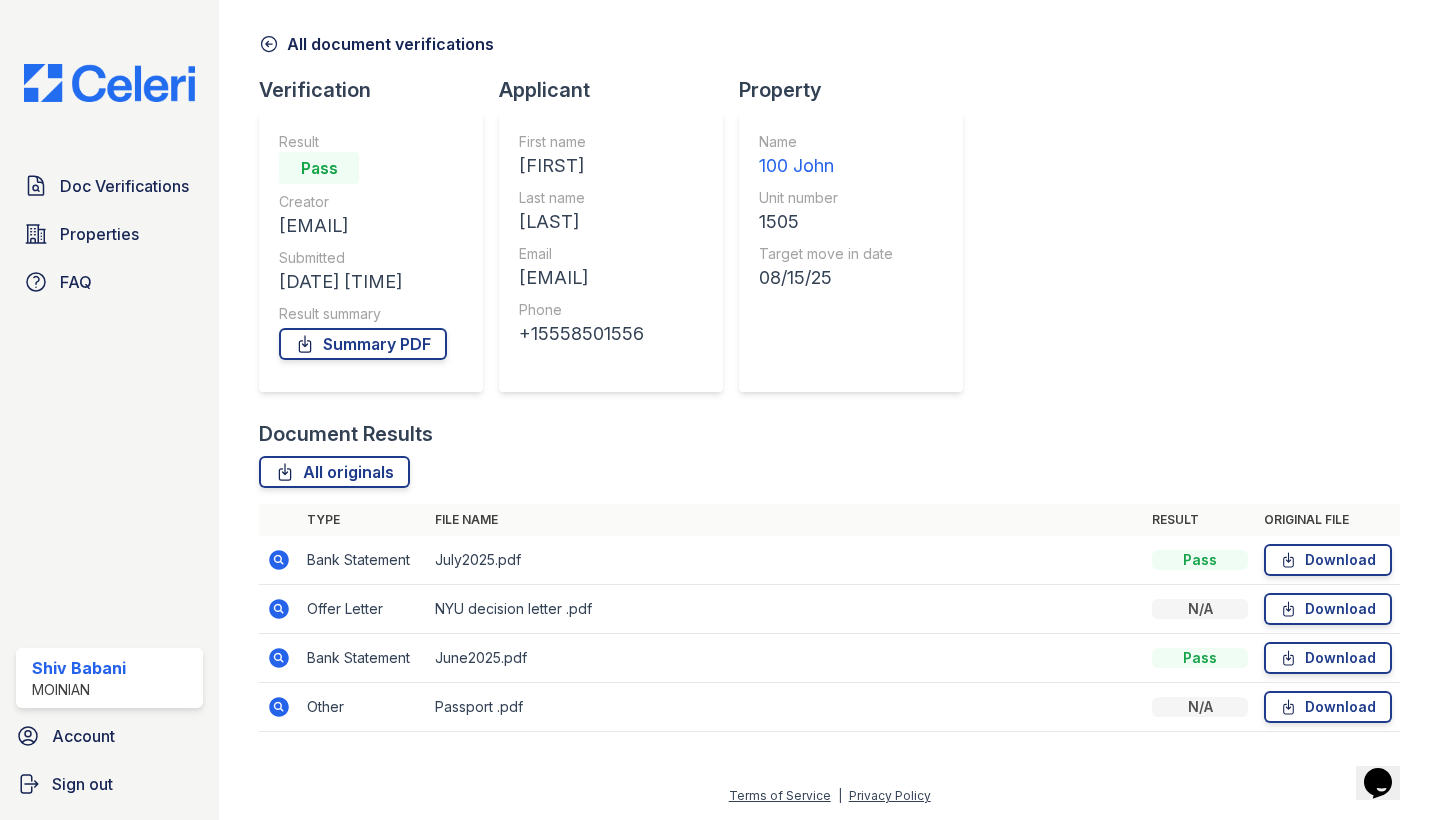 click 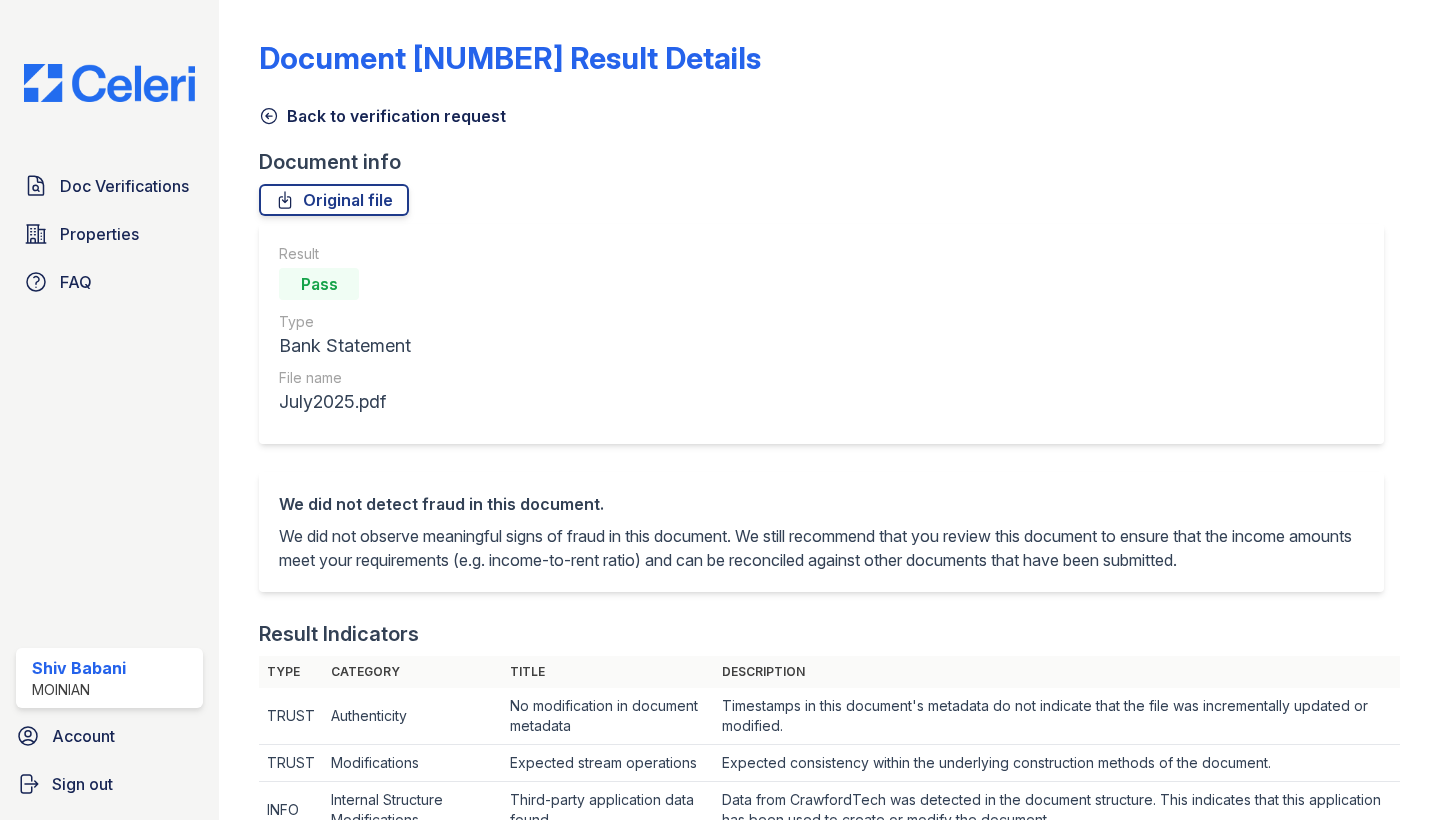 scroll, scrollTop: 0, scrollLeft: 0, axis: both 